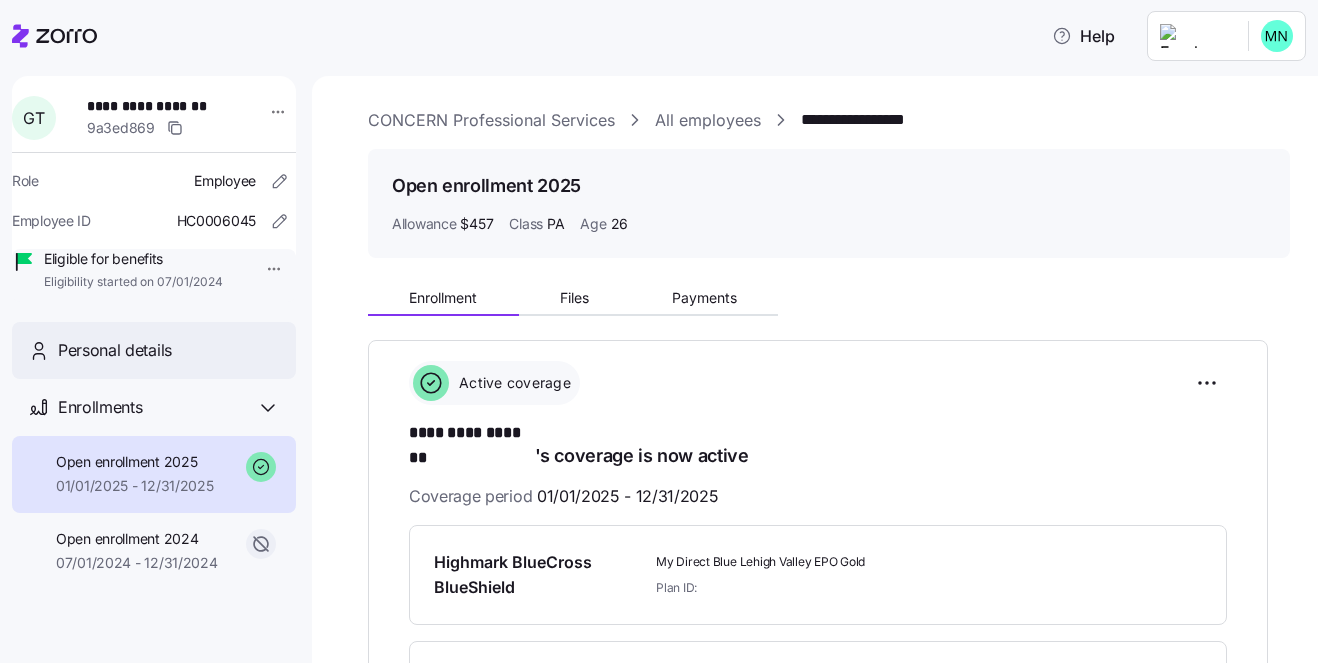 scroll, scrollTop: 0, scrollLeft: 0, axis: both 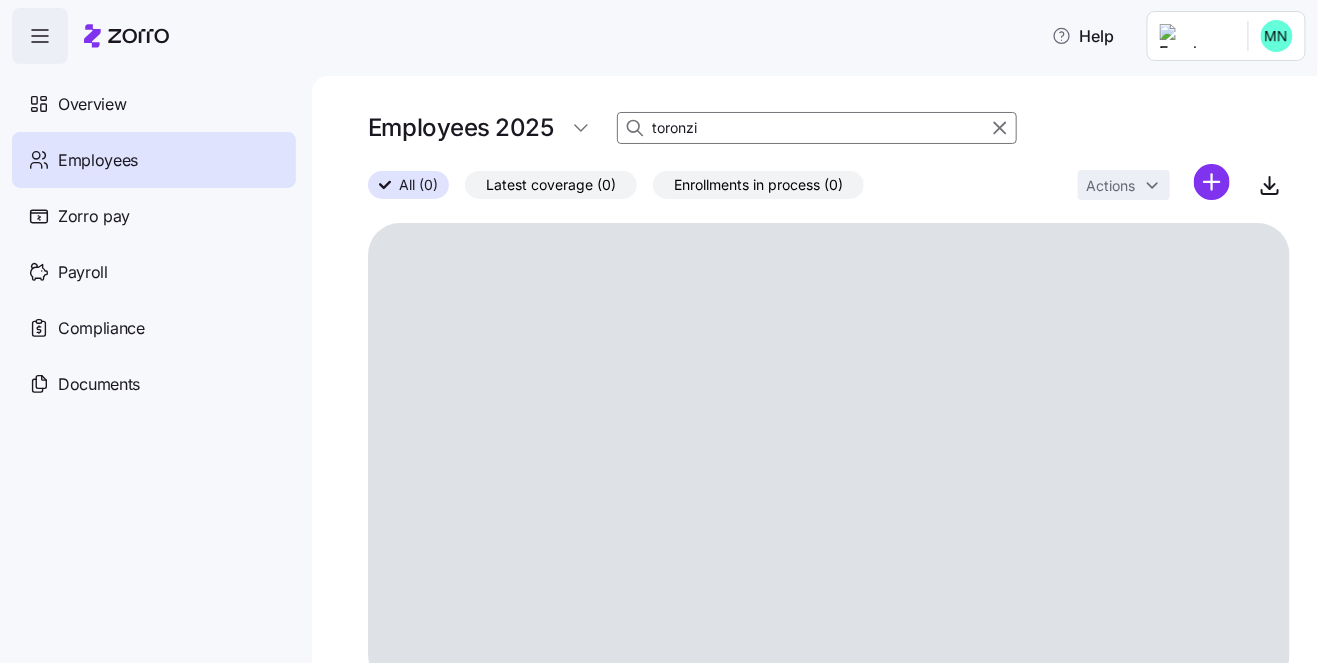 click on "toronzi" at bounding box center (817, 128) 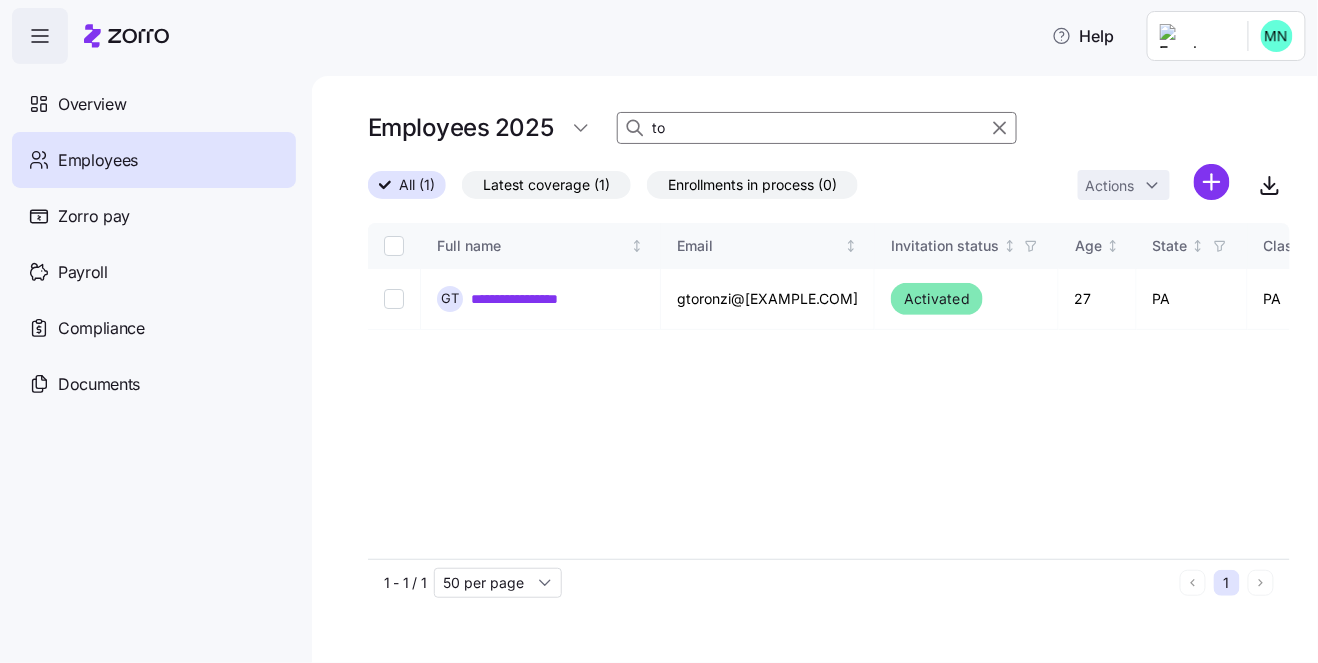 type on "t" 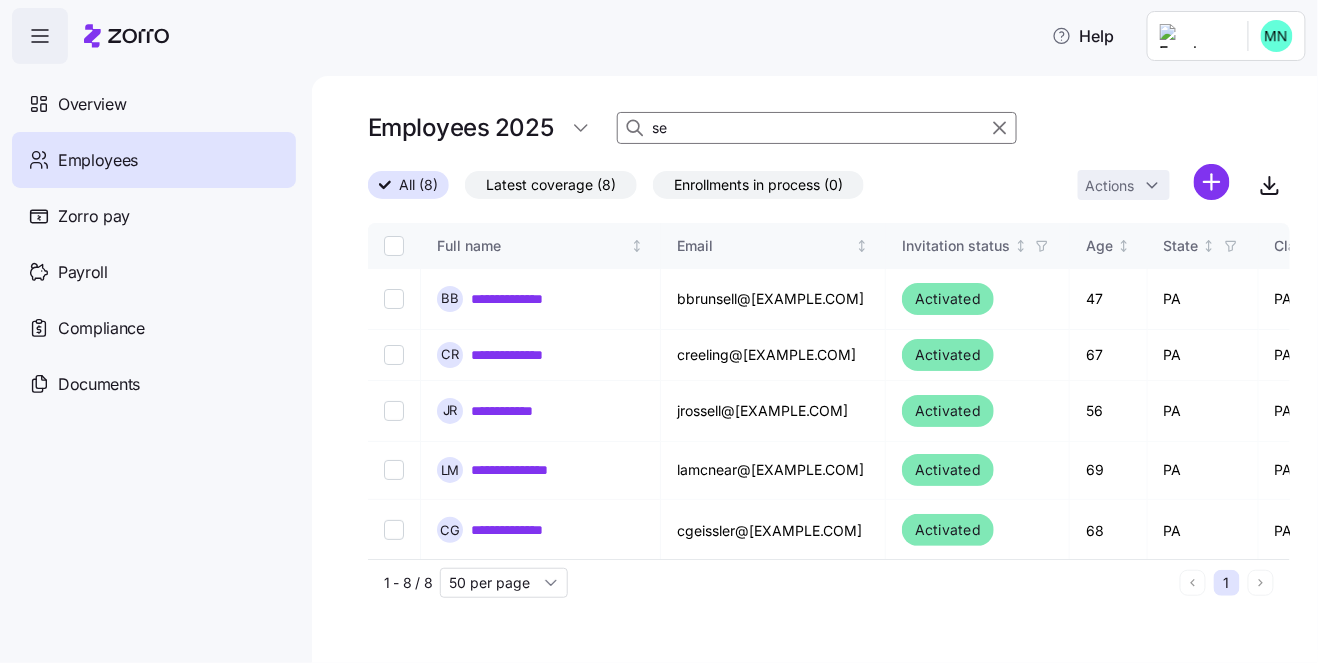 type on "s" 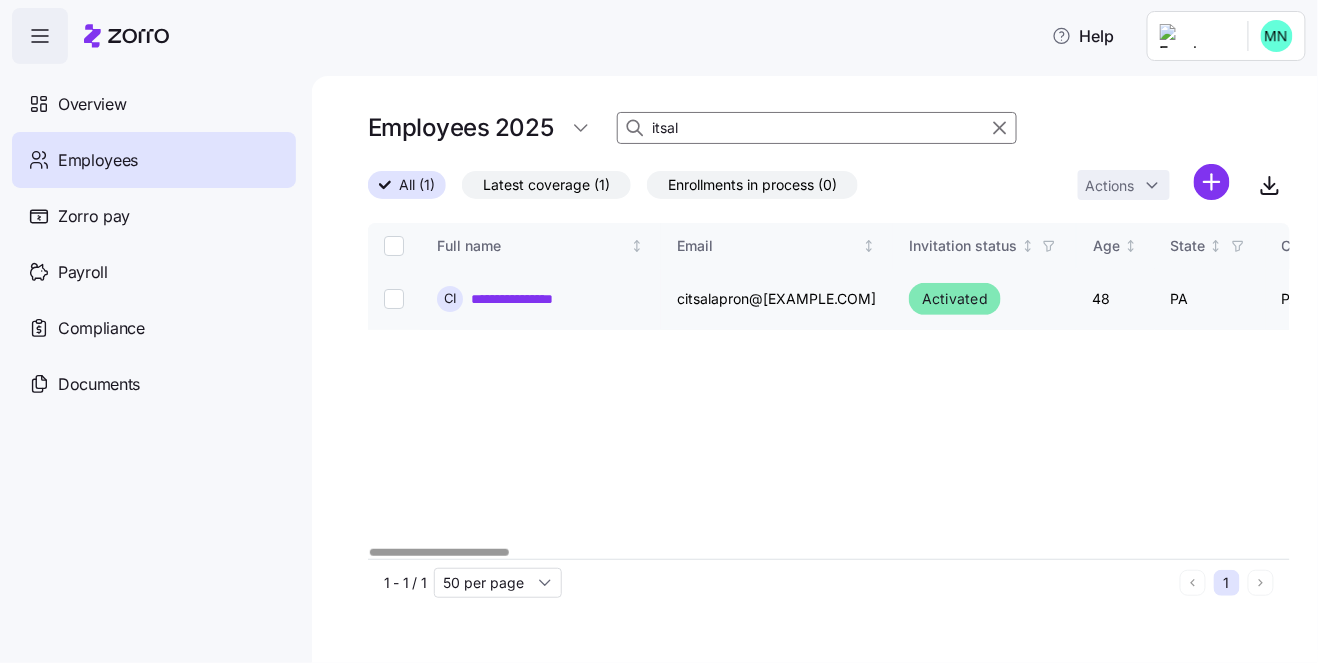 type on "itsal" 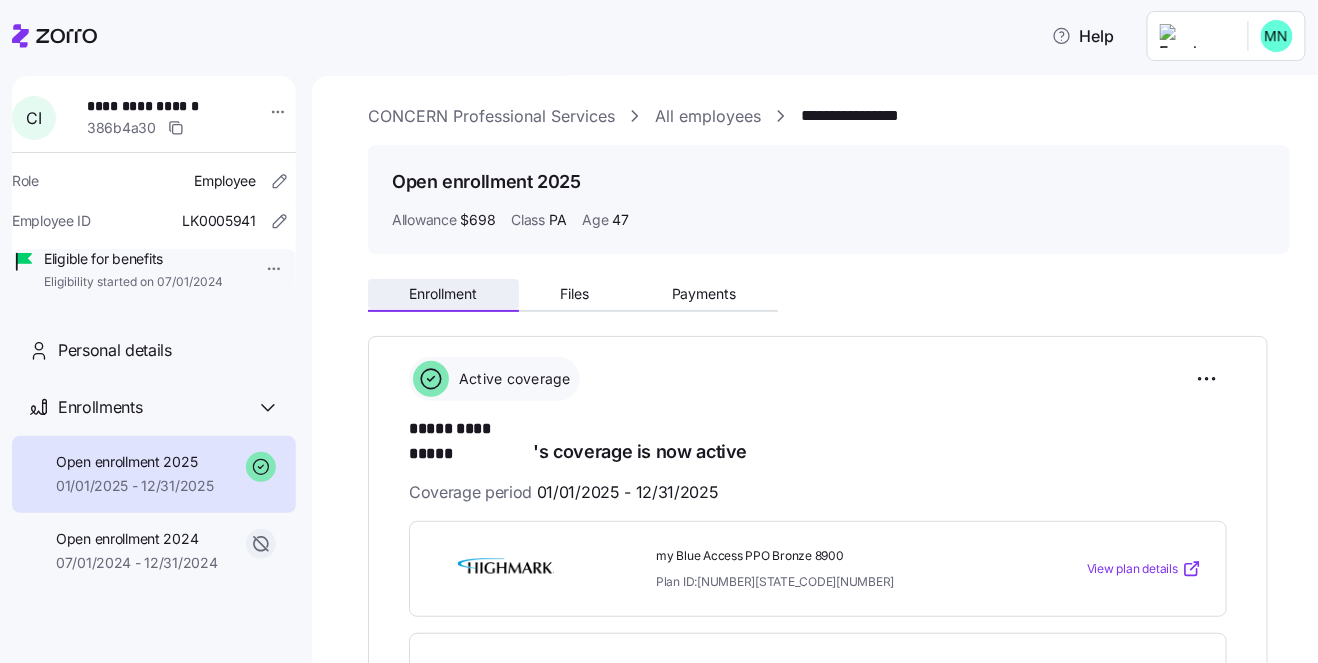 scroll, scrollTop: 0, scrollLeft: 0, axis: both 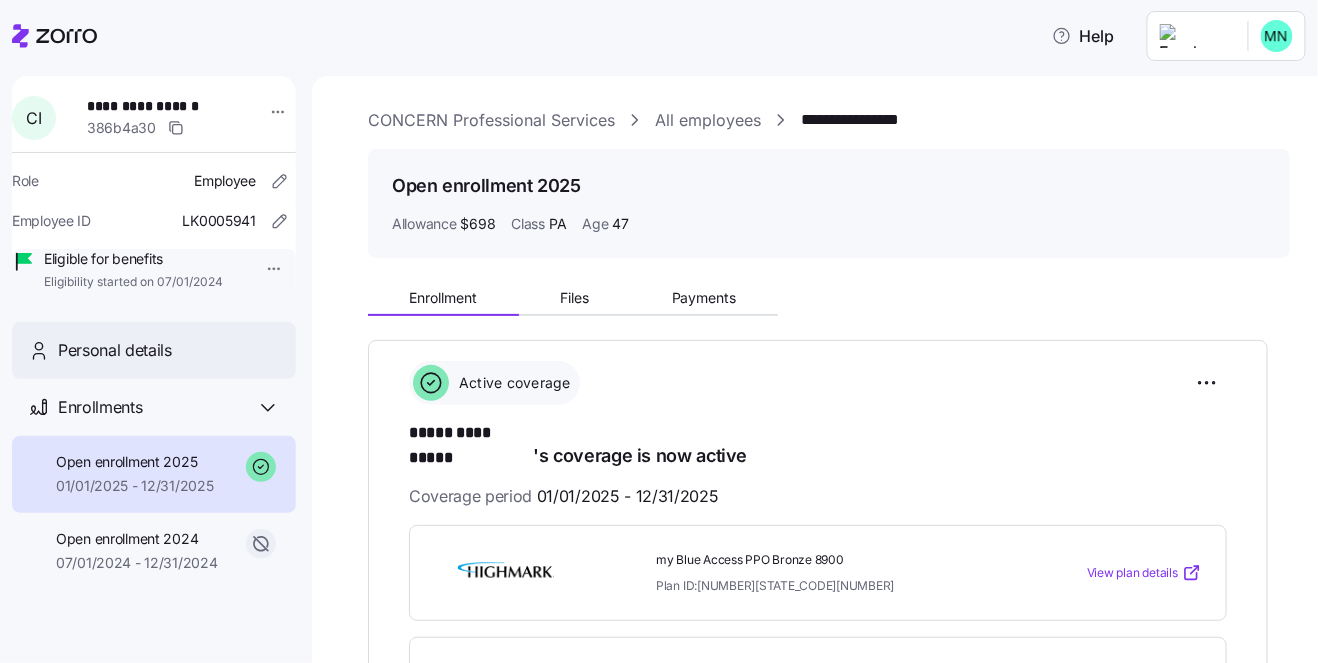 click on "Personal details" at bounding box center [115, 350] 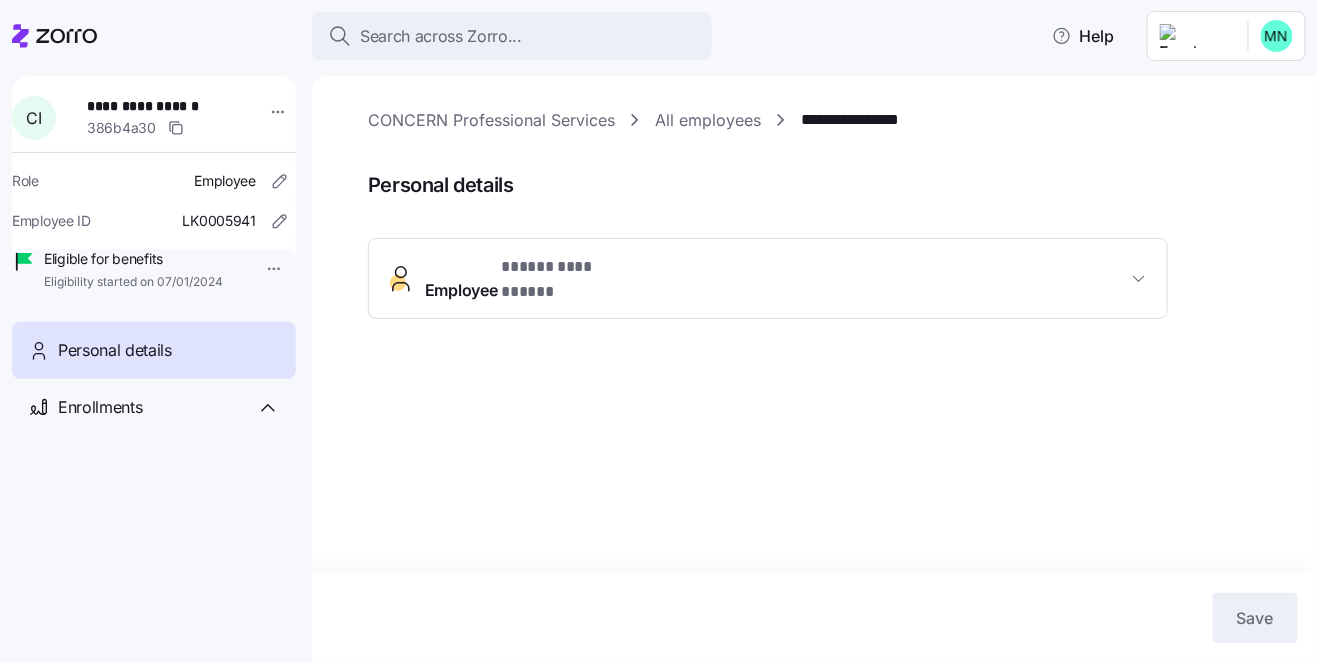 click on "**********" at bounding box center (776, 279) 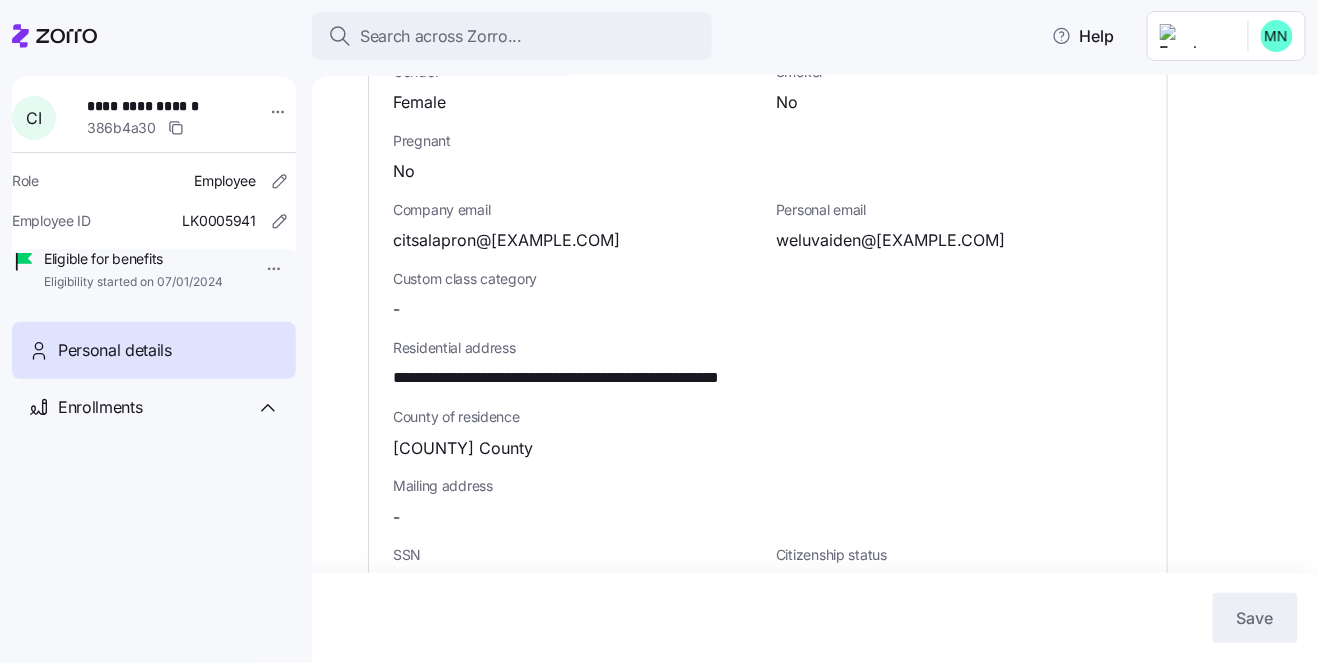scroll, scrollTop: 482, scrollLeft: 0, axis: vertical 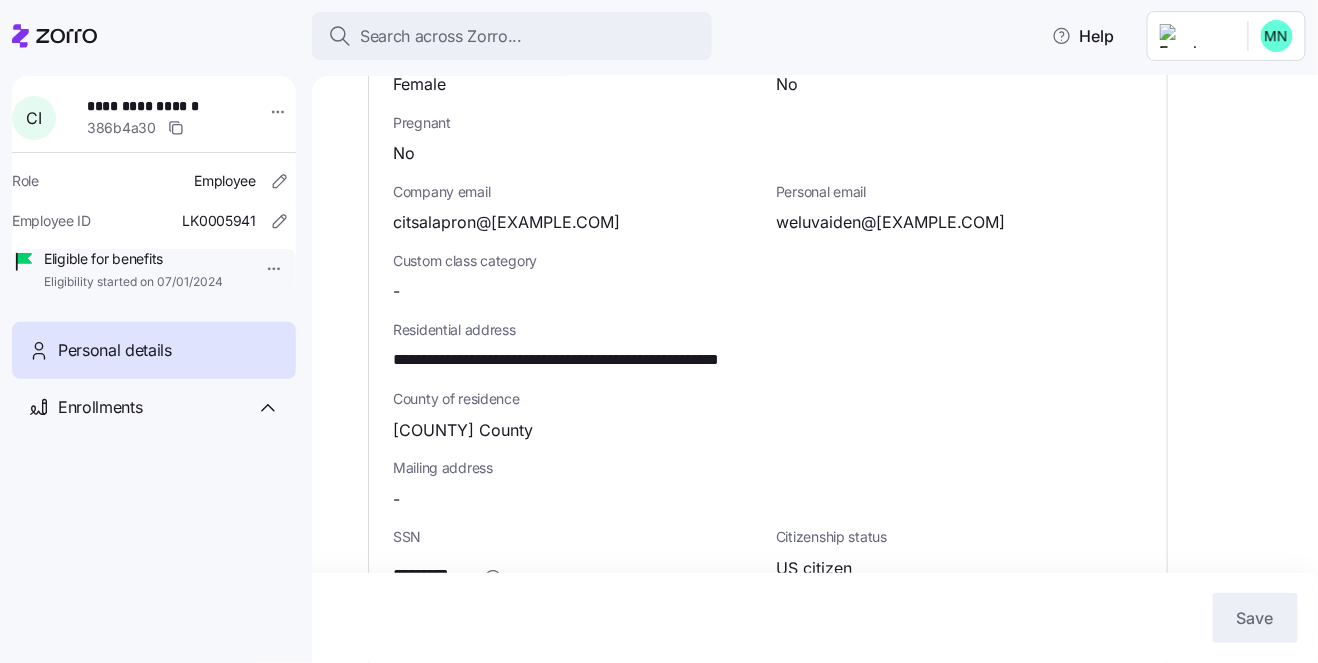 click on "**********" at bounding box center [618, 360] 